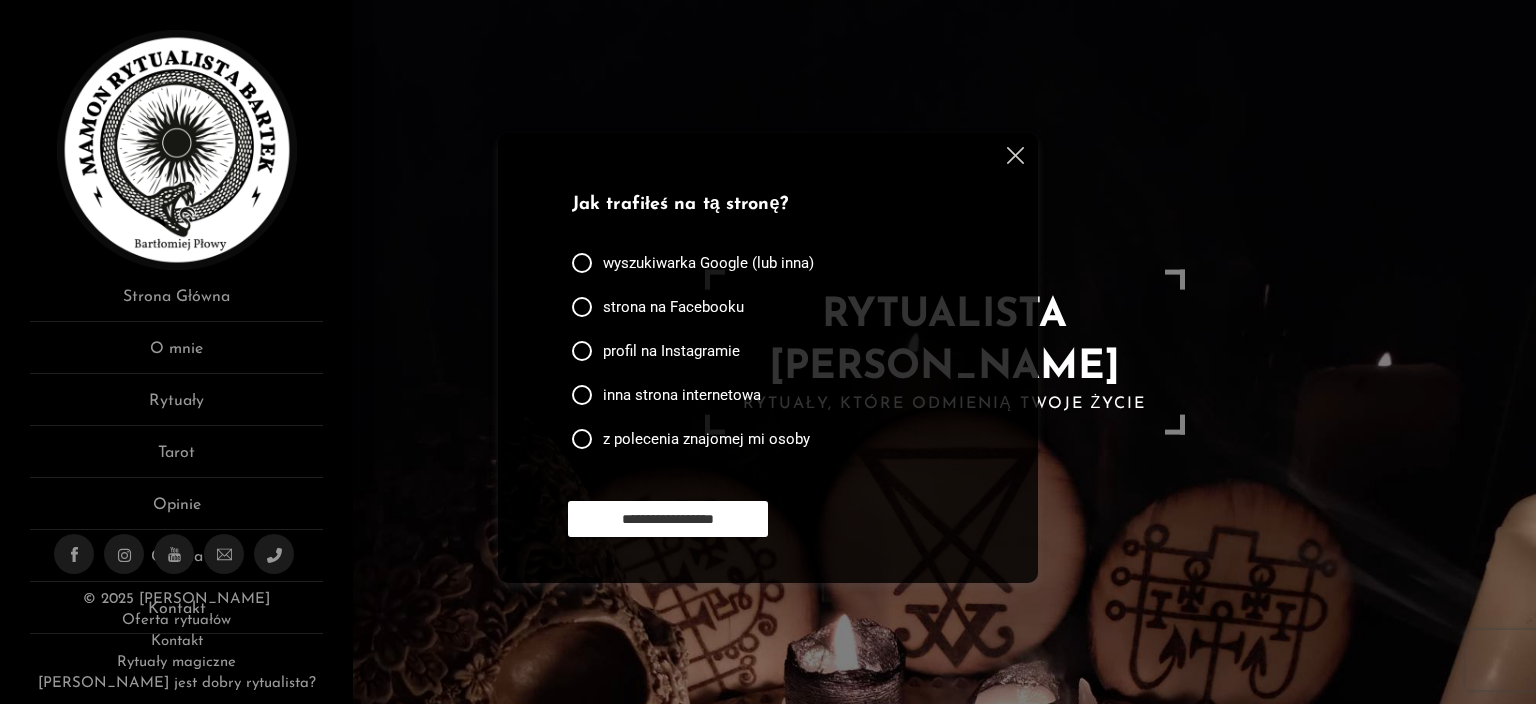 scroll, scrollTop: 0, scrollLeft: 0, axis: both 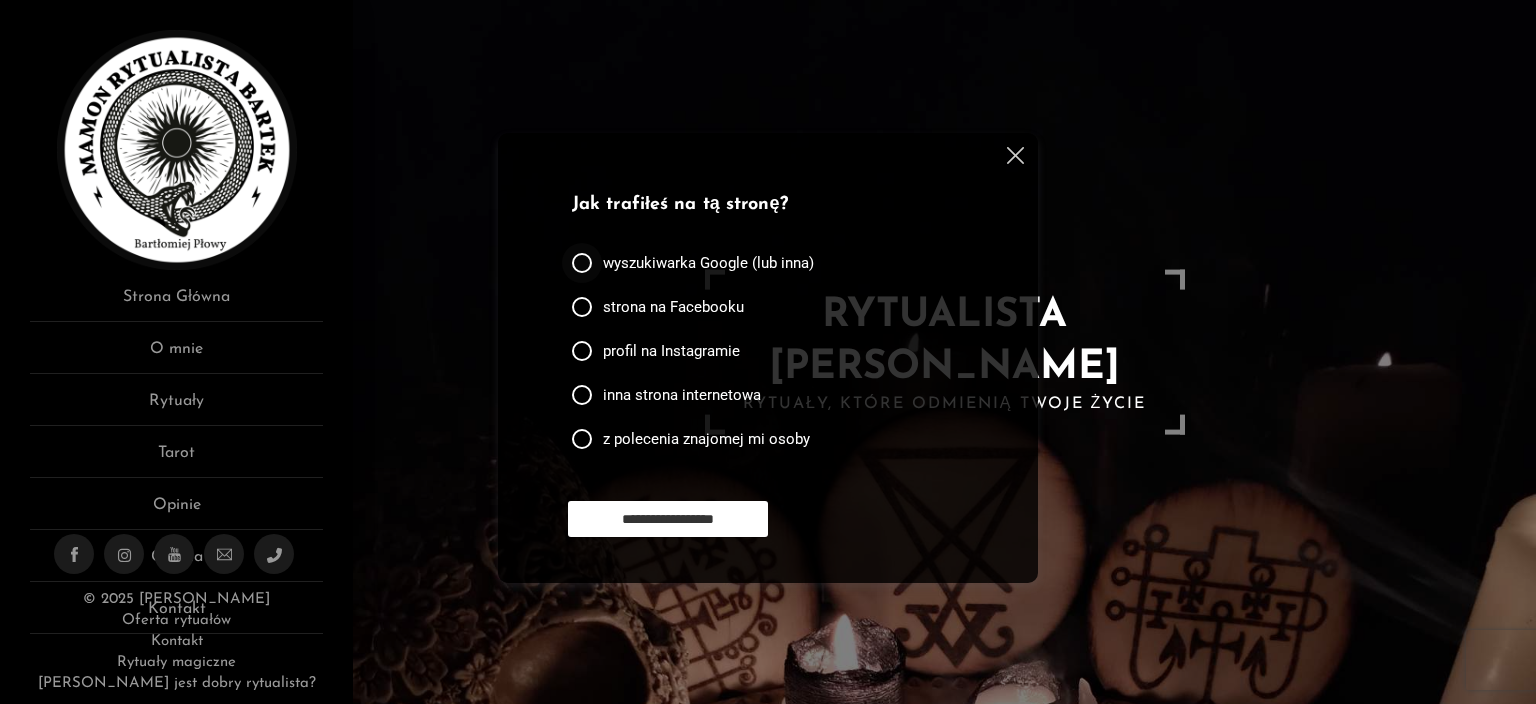 click on "wyszukiwarka Google (lub inna)" at bounding box center [708, 263] 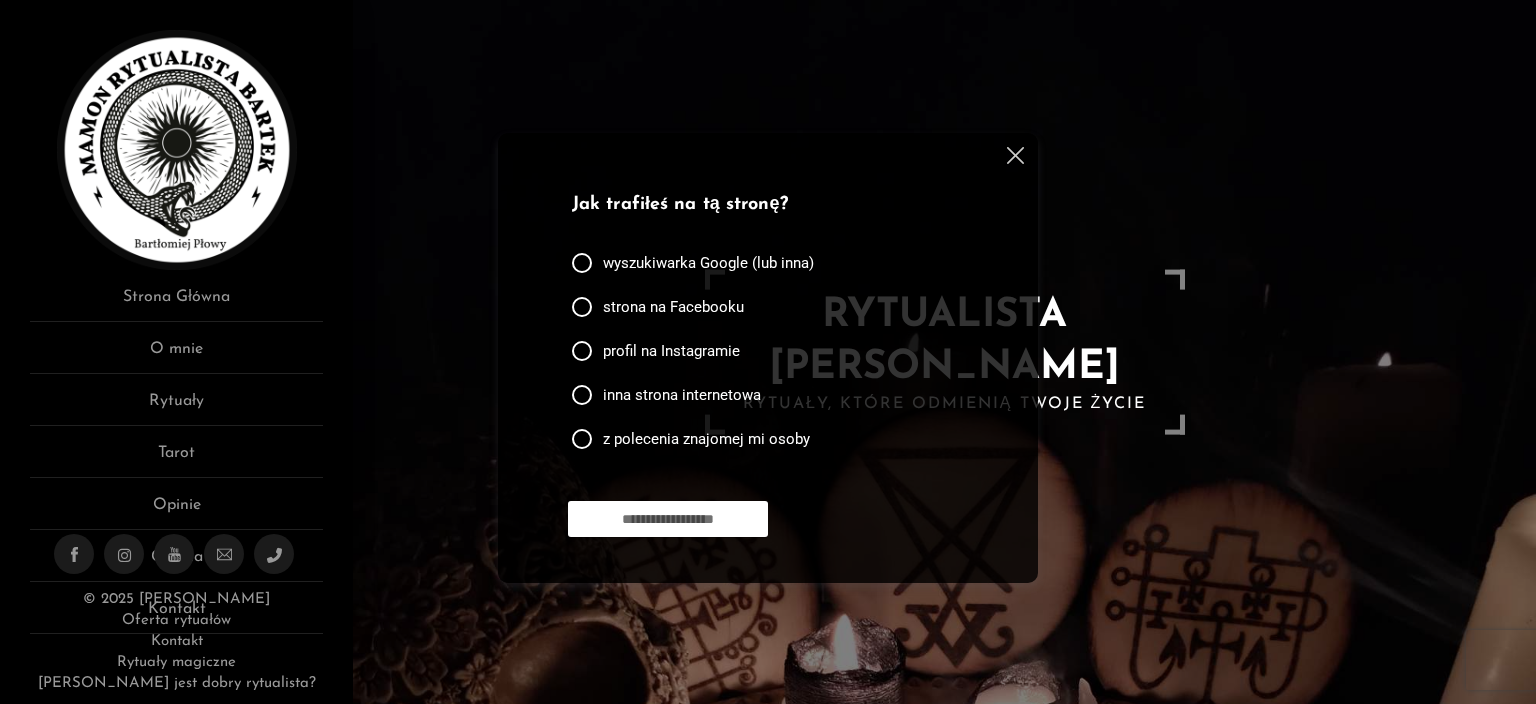 click on "**********" at bounding box center (668, 519) 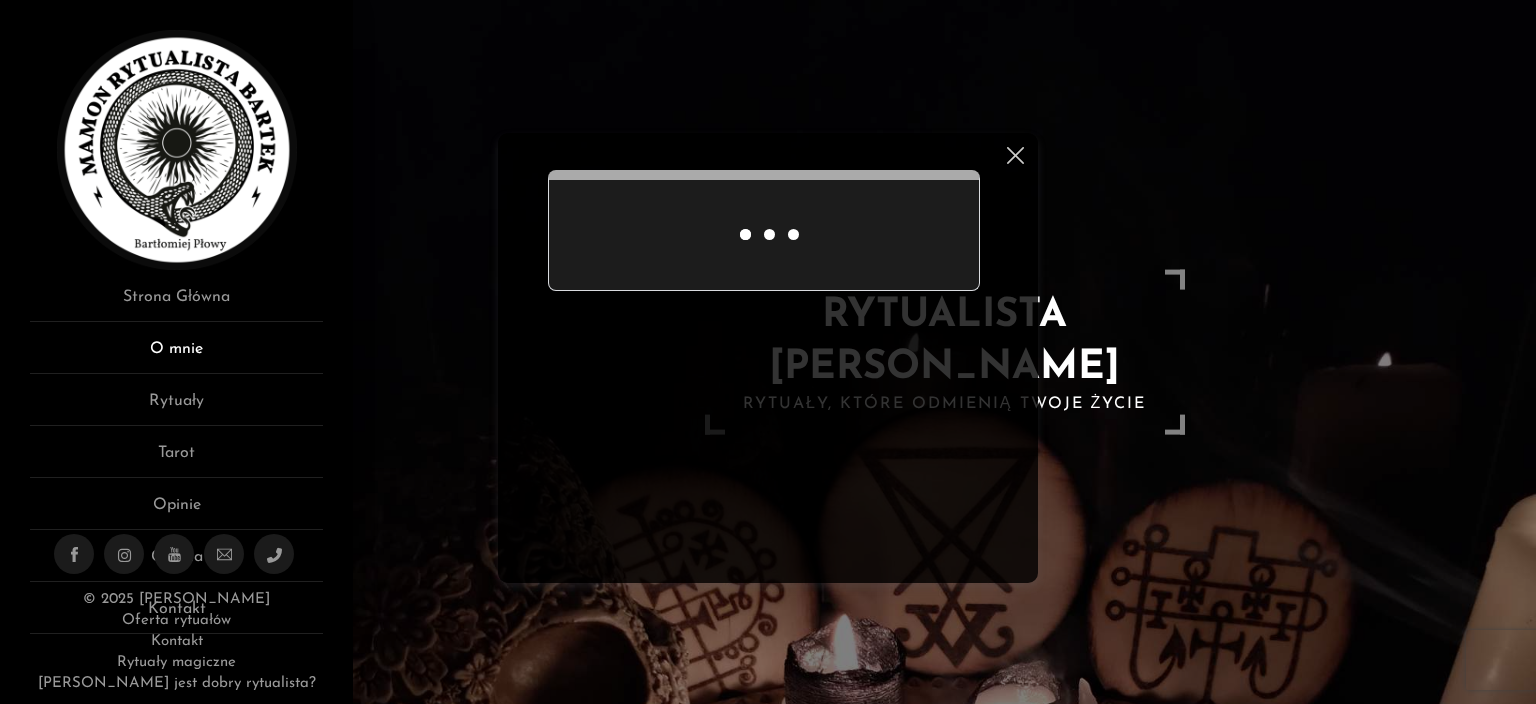click on "O mnie" at bounding box center (176, 355) 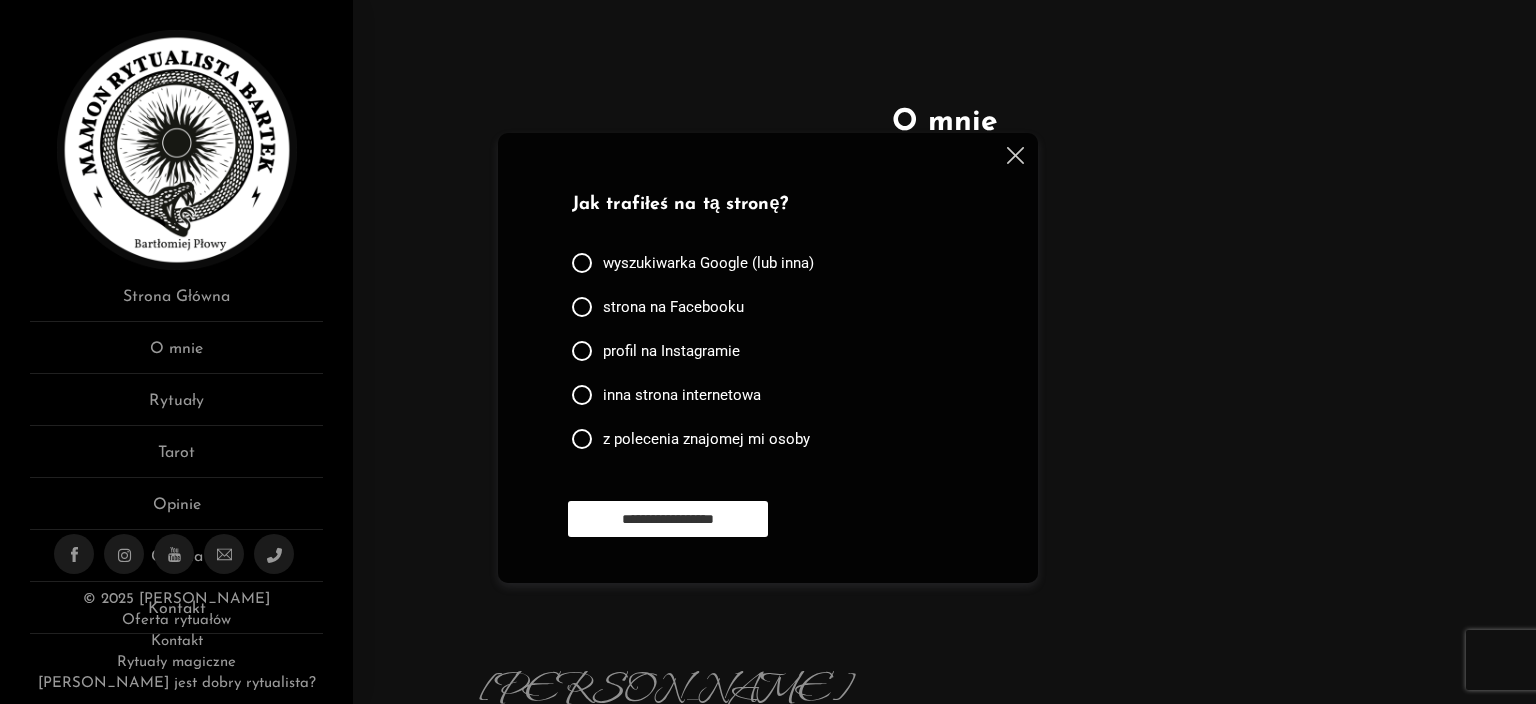 scroll, scrollTop: 0, scrollLeft: 0, axis: both 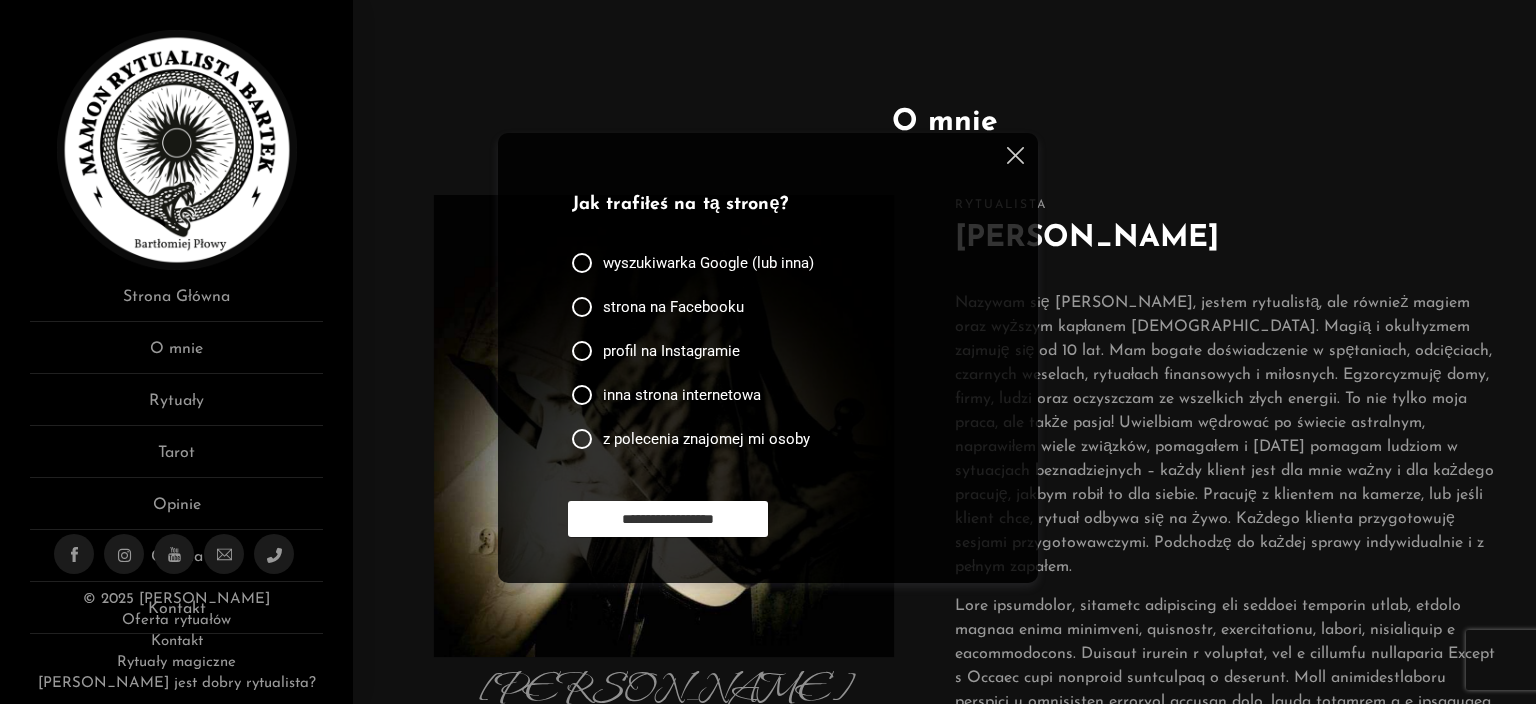 click at bounding box center (1015, 155) 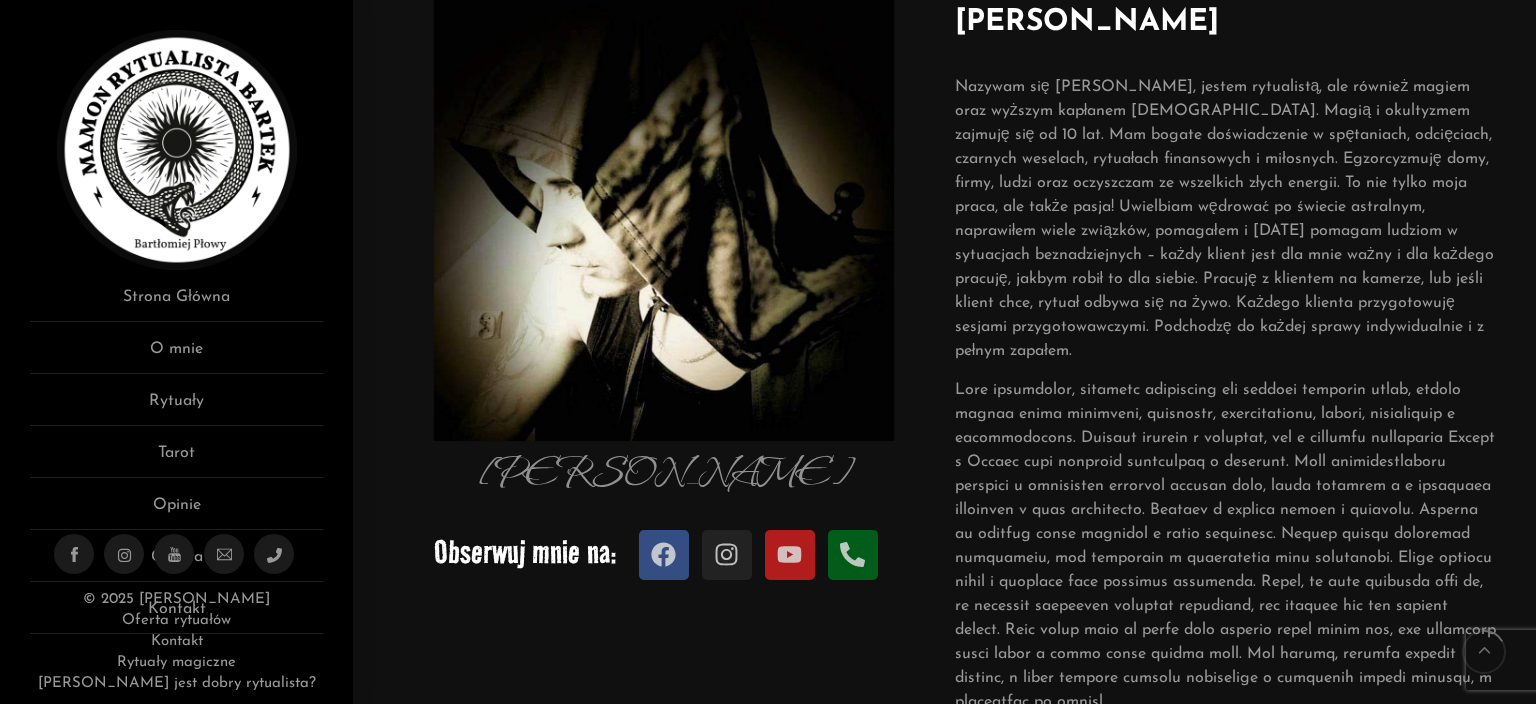 scroll, scrollTop: 432, scrollLeft: 0, axis: vertical 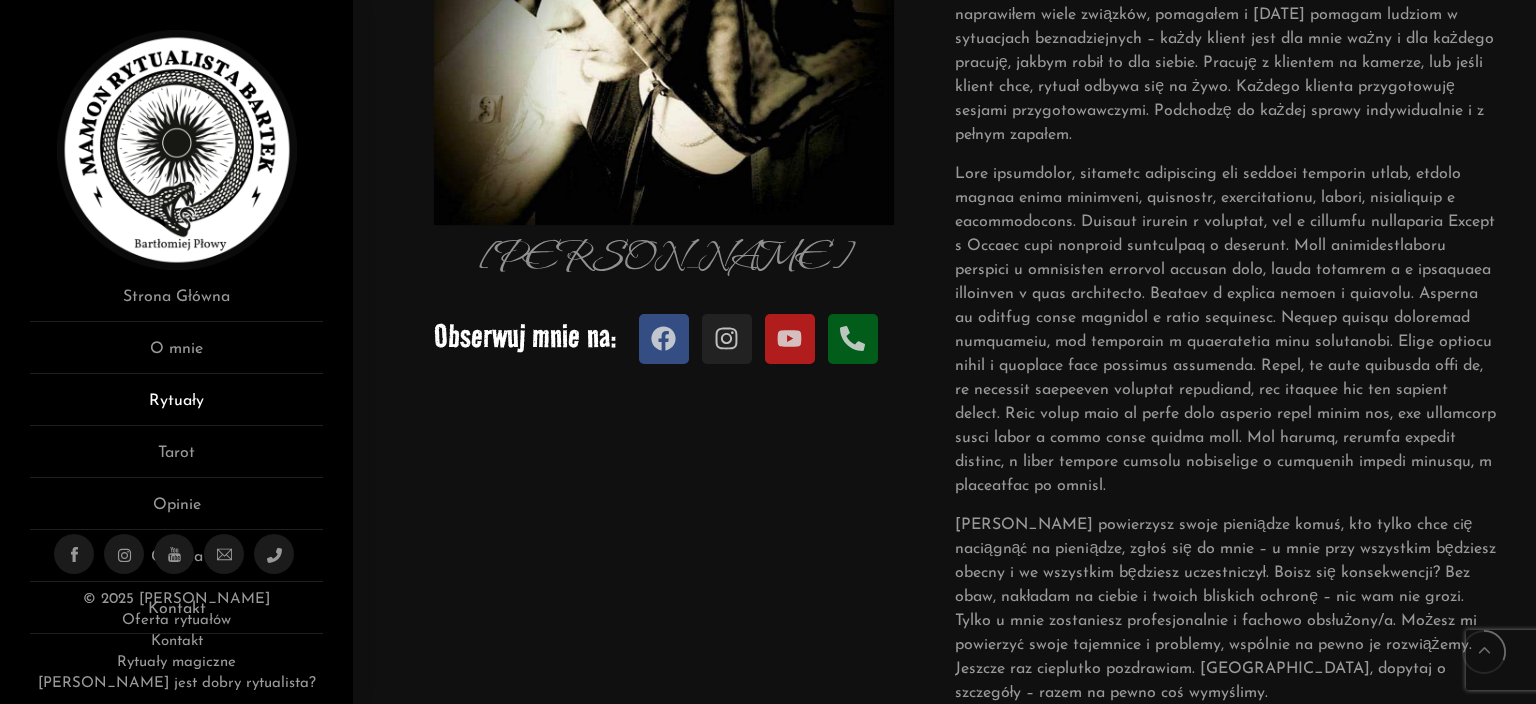click on "Rytuały" at bounding box center [176, 407] 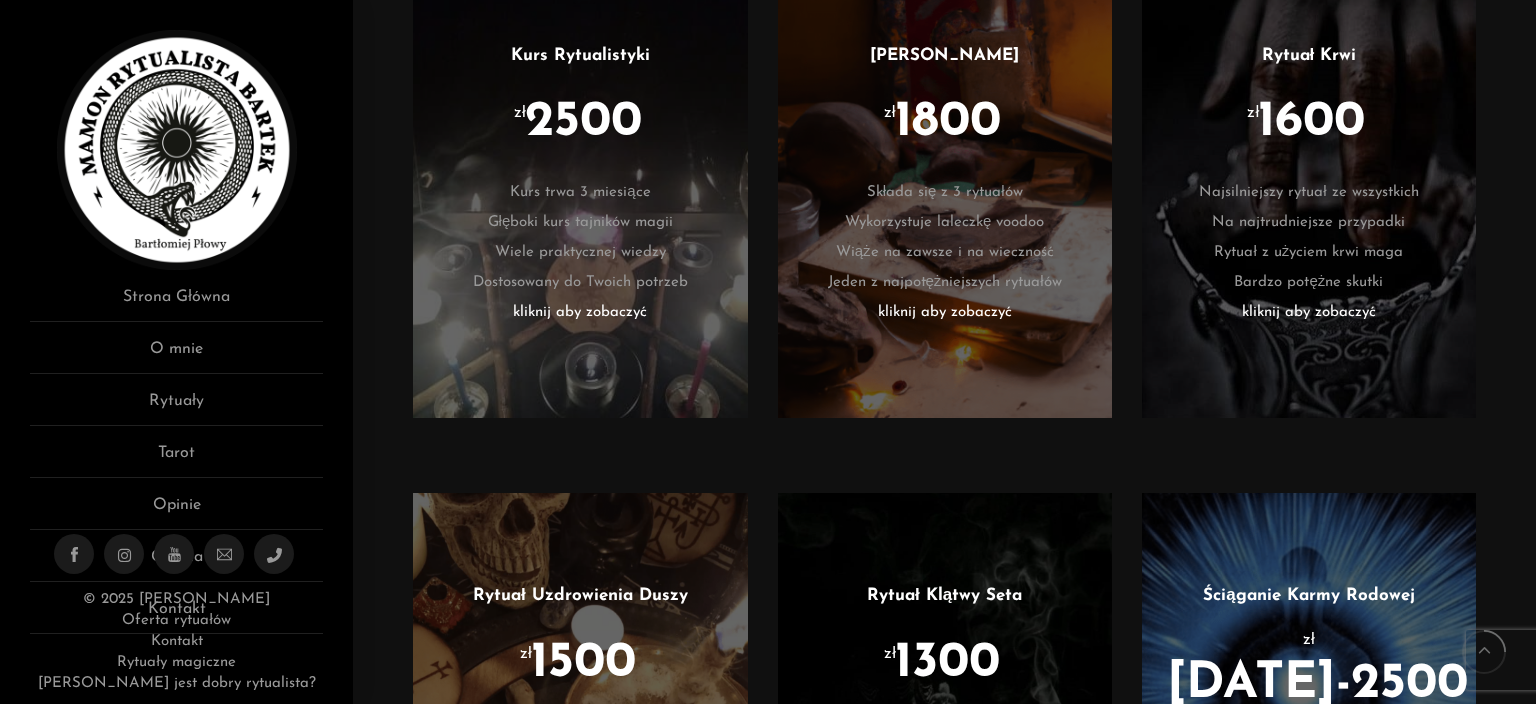 scroll, scrollTop: 1296, scrollLeft: 0, axis: vertical 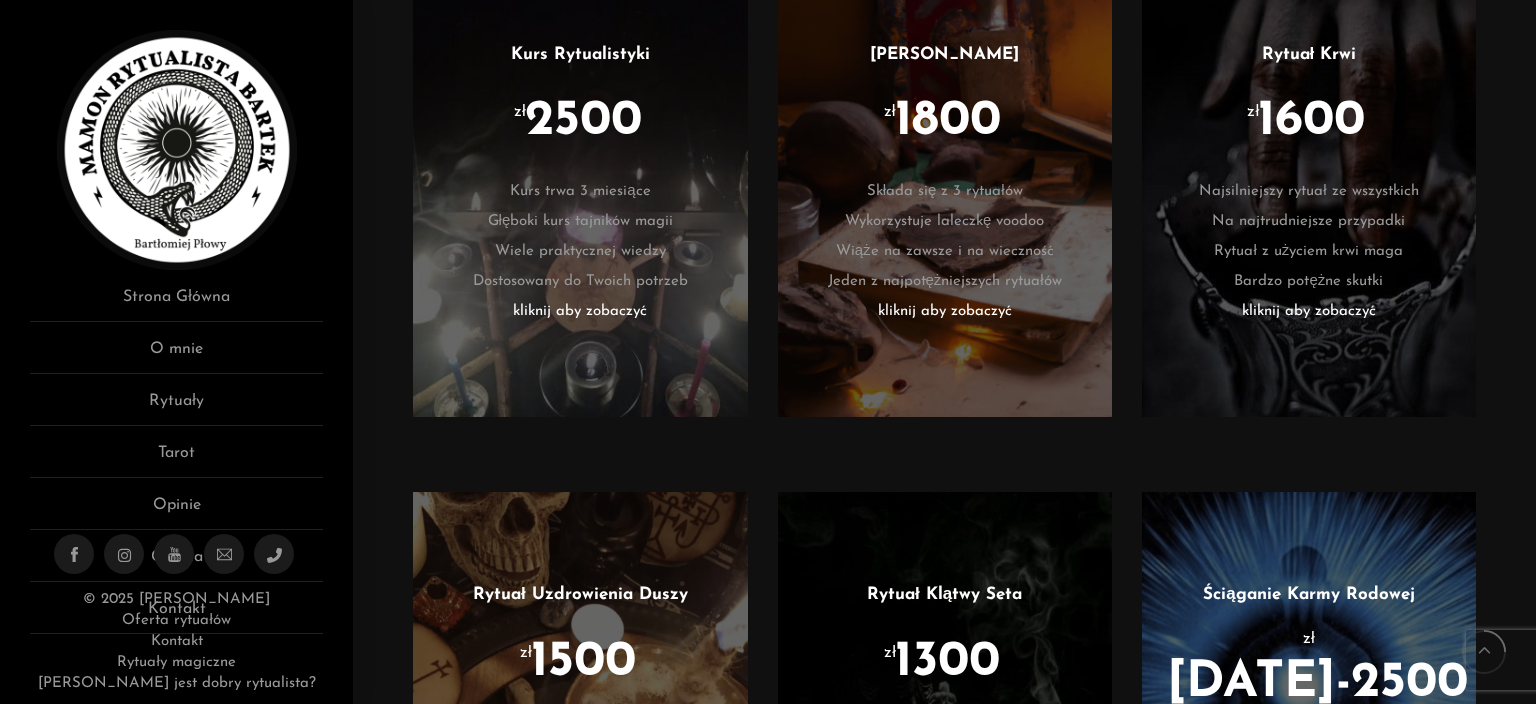click on "kliknij aby zobaczyć" at bounding box center (945, 312) 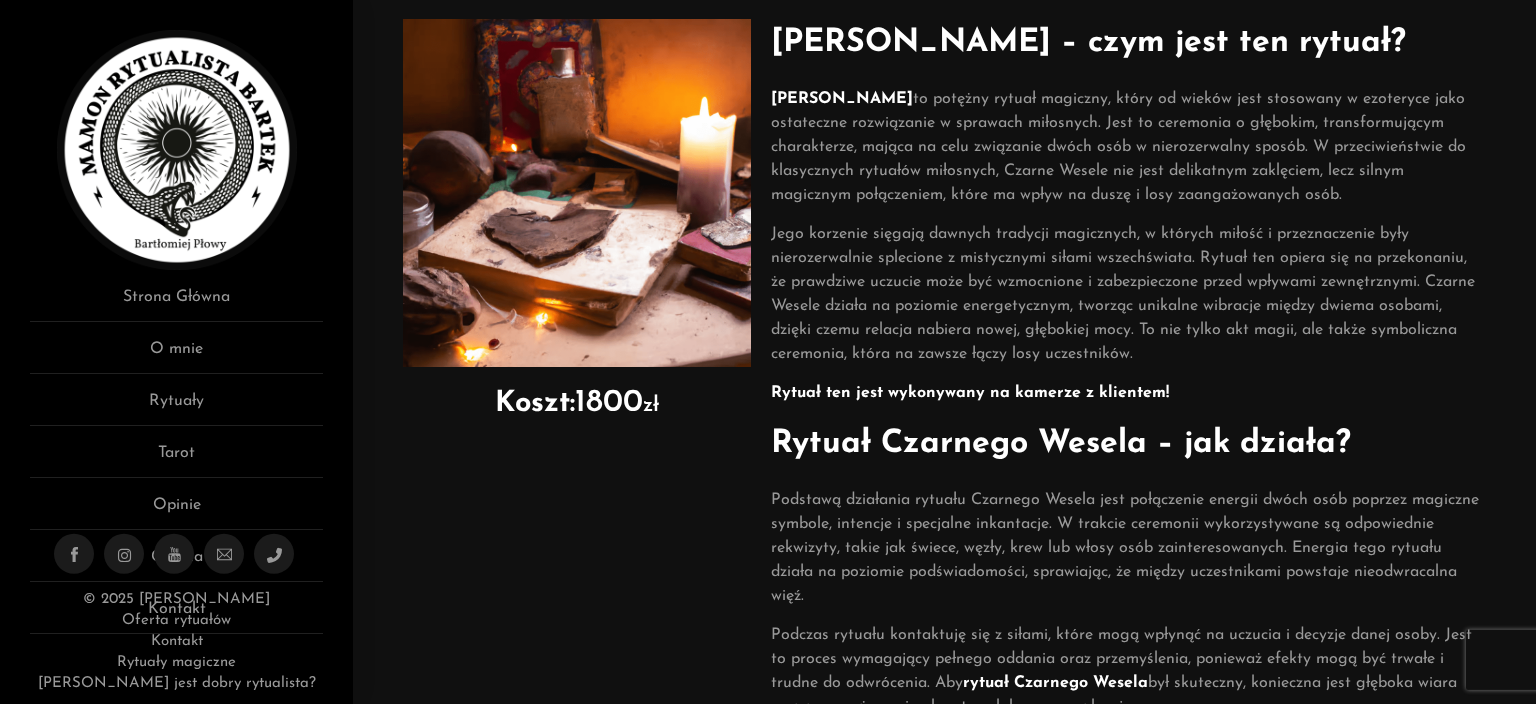 scroll, scrollTop: 102, scrollLeft: 0, axis: vertical 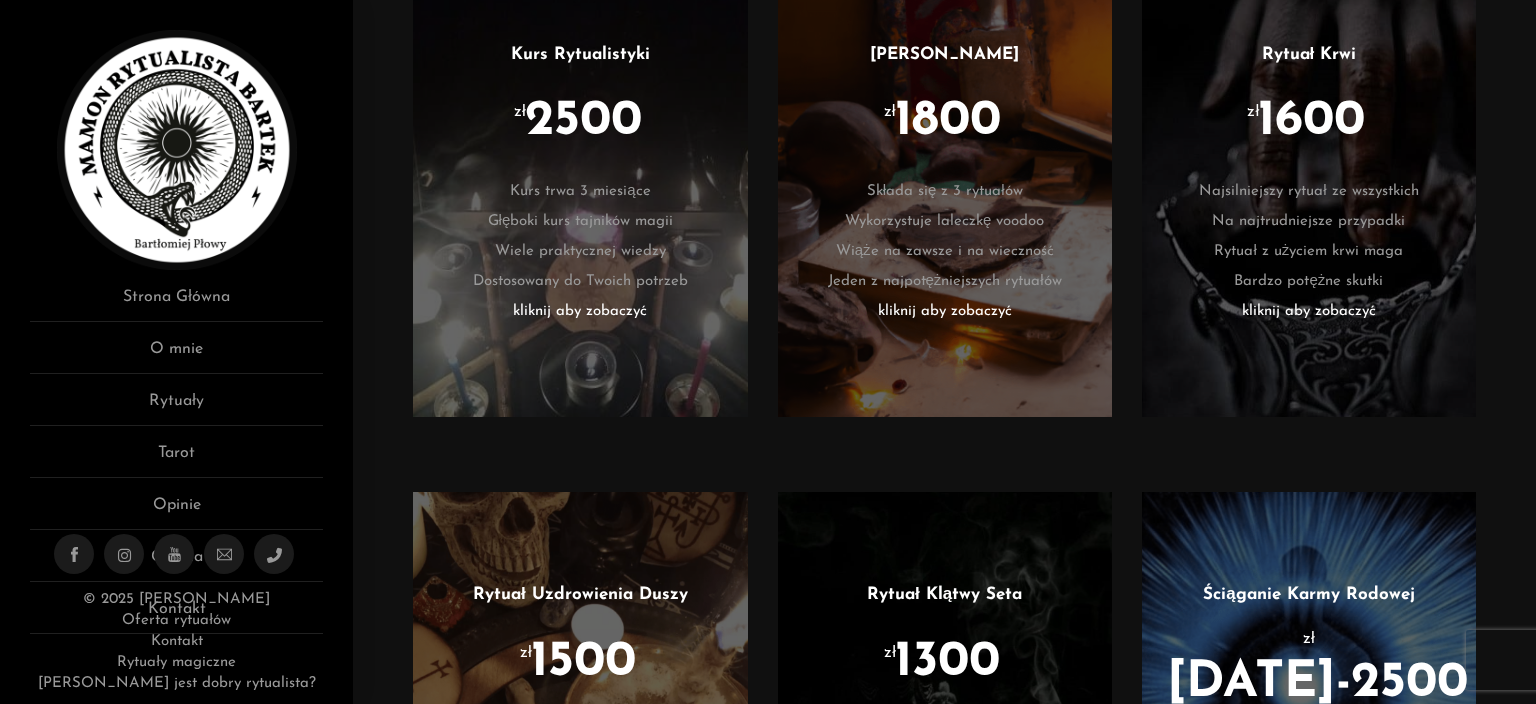 click on "kliknij aby zobaczyć" at bounding box center [1309, 312] 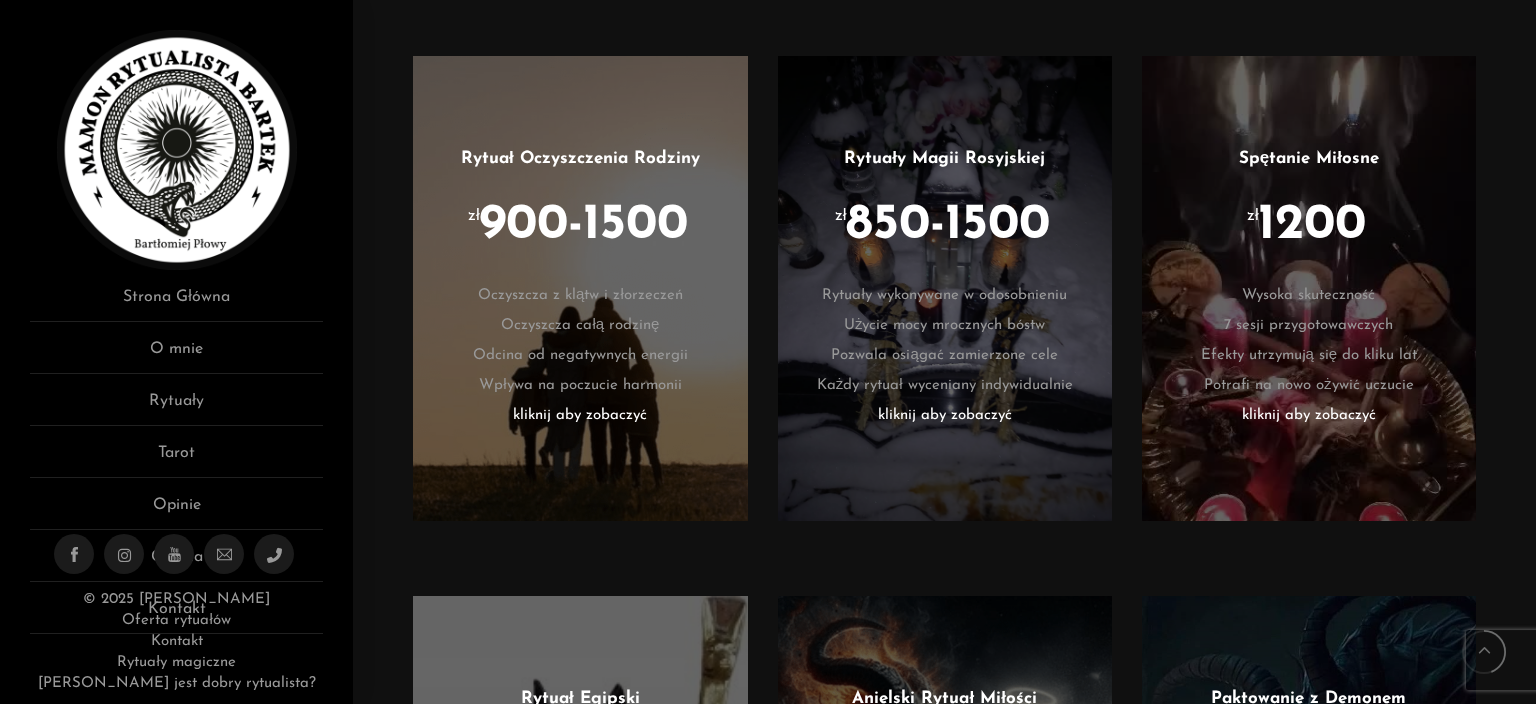 scroll, scrollTop: 2268, scrollLeft: 0, axis: vertical 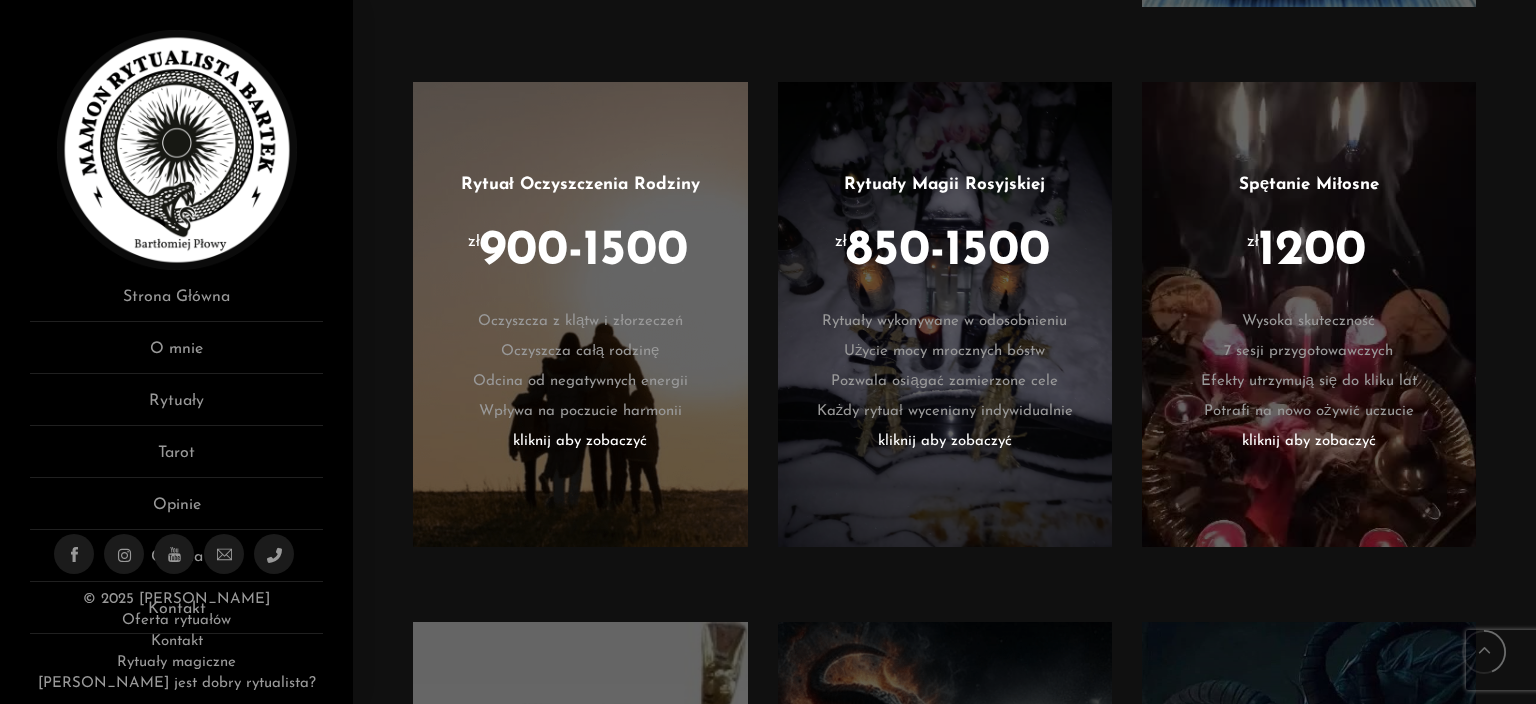 click on "Potrafi na nowo ożywić uczucie" at bounding box center [1309, 412] 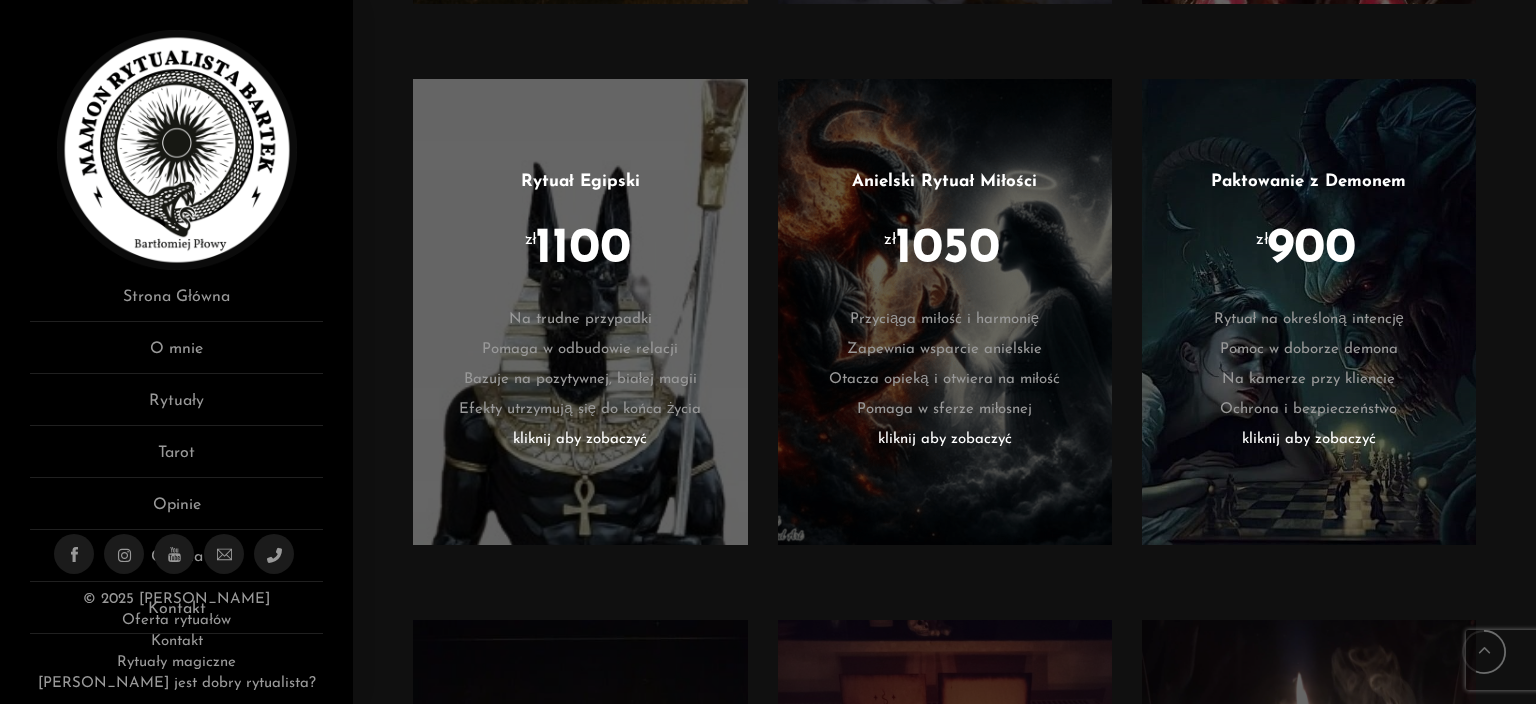 scroll, scrollTop: 2916, scrollLeft: 0, axis: vertical 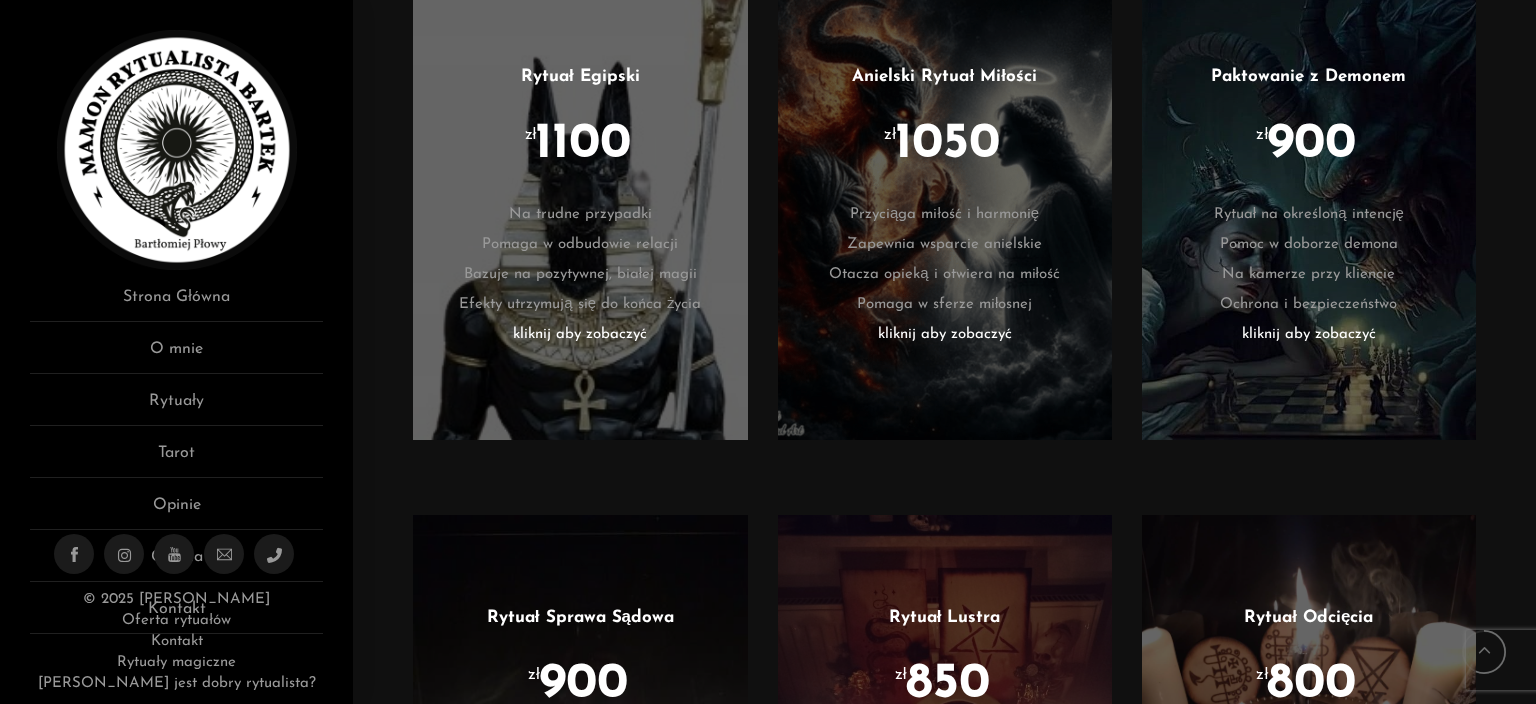 click on "Rytuał Egipski
zł
1100
Na trudne przypadki
Pomaga w odbudowie relacji
Bazuje na pozytywnej, białej magii
Efekty utrzymują się do końca życia
kliknij aby zobaczyć" at bounding box center (580, 222) 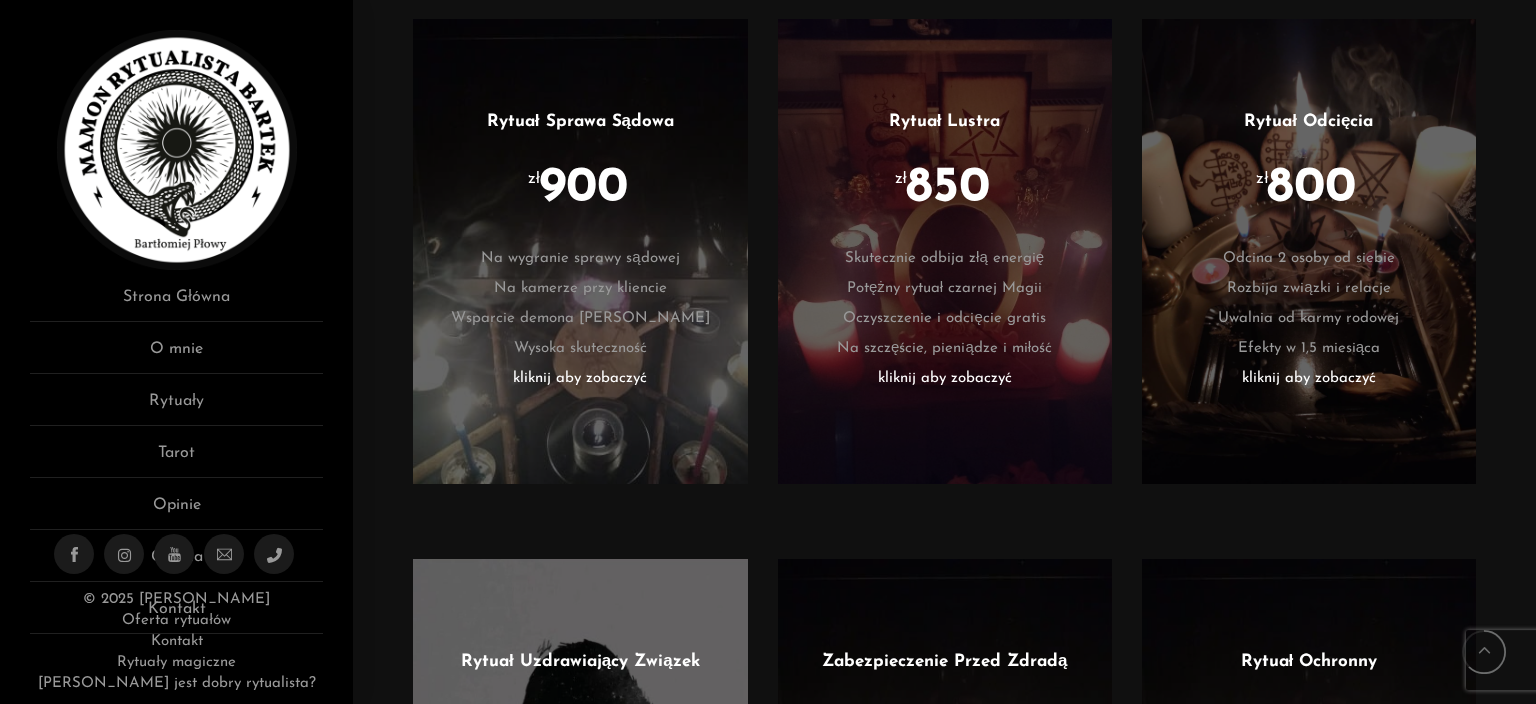 scroll, scrollTop: 3456, scrollLeft: 0, axis: vertical 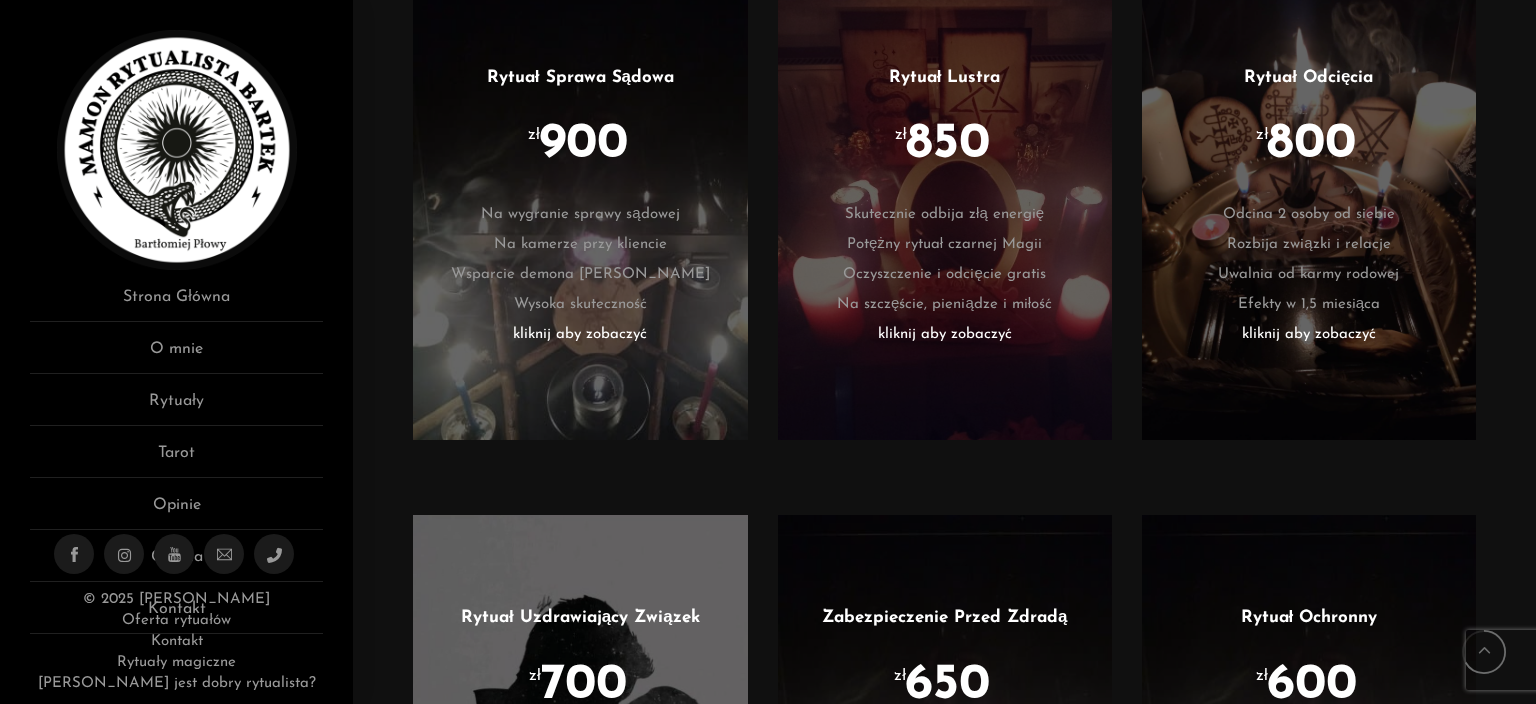 click on "Odcina 2 osoby od siebie" at bounding box center [1309, 215] 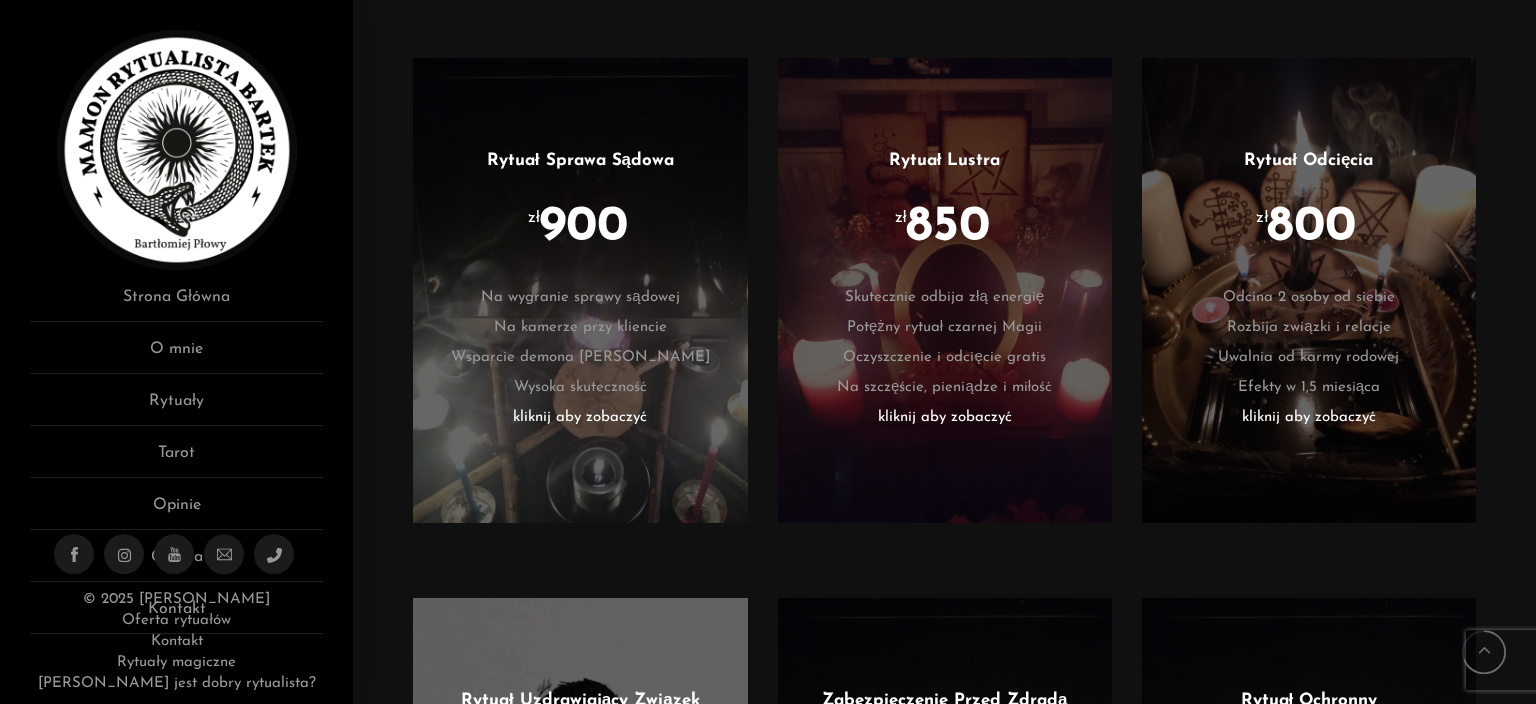 scroll, scrollTop: 3270, scrollLeft: 0, axis: vertical 